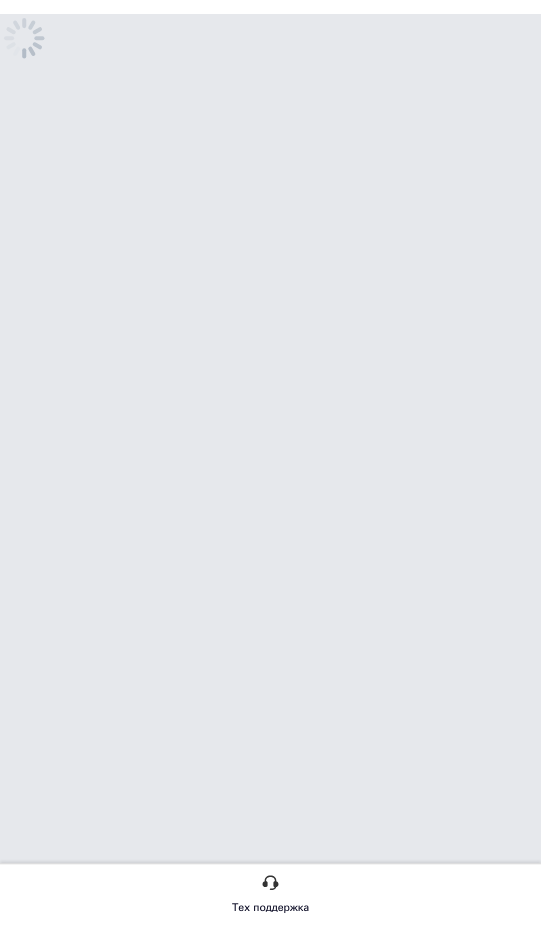 scroll, scrollTop: 0, scrollLeft: 0, axis: both 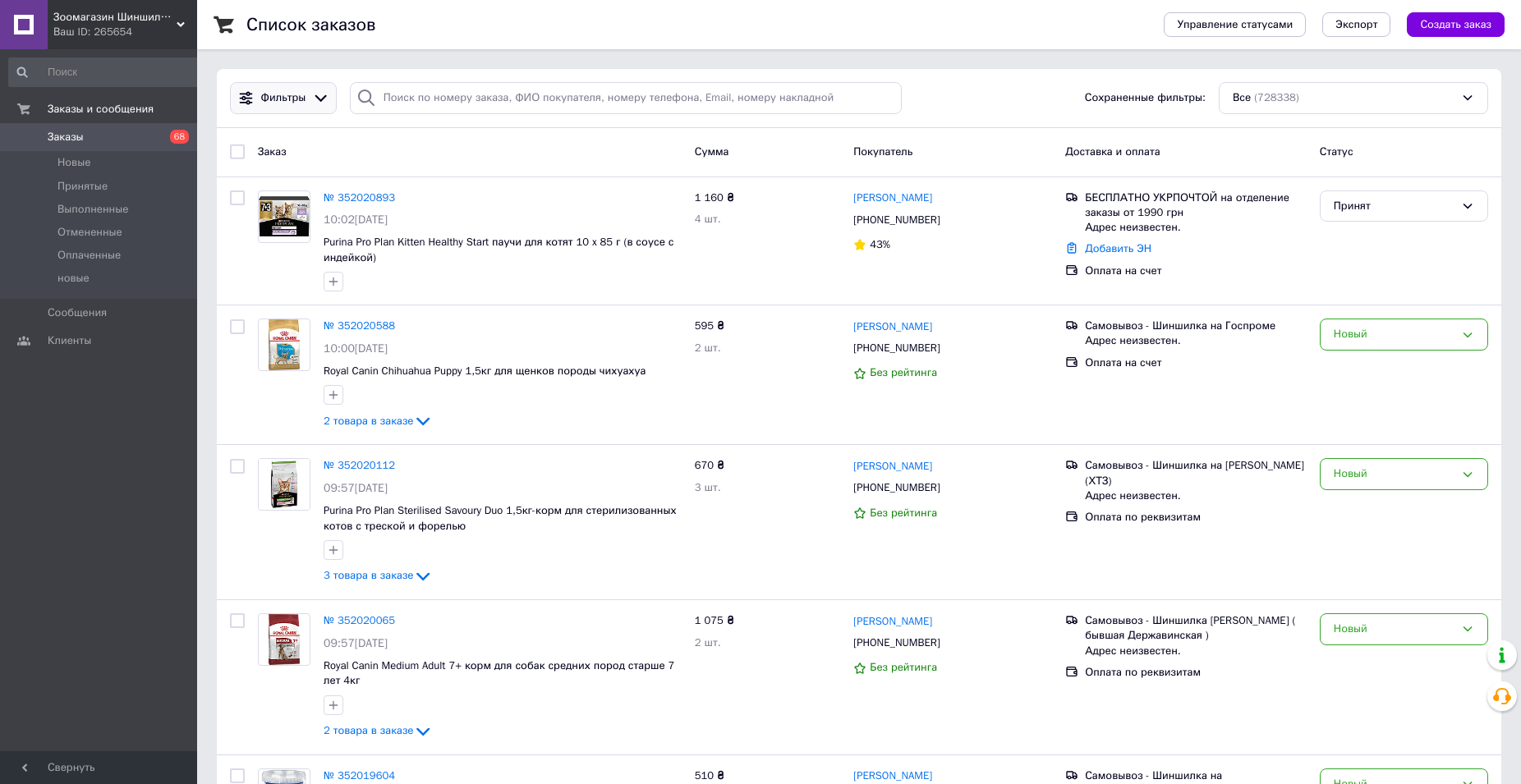 click 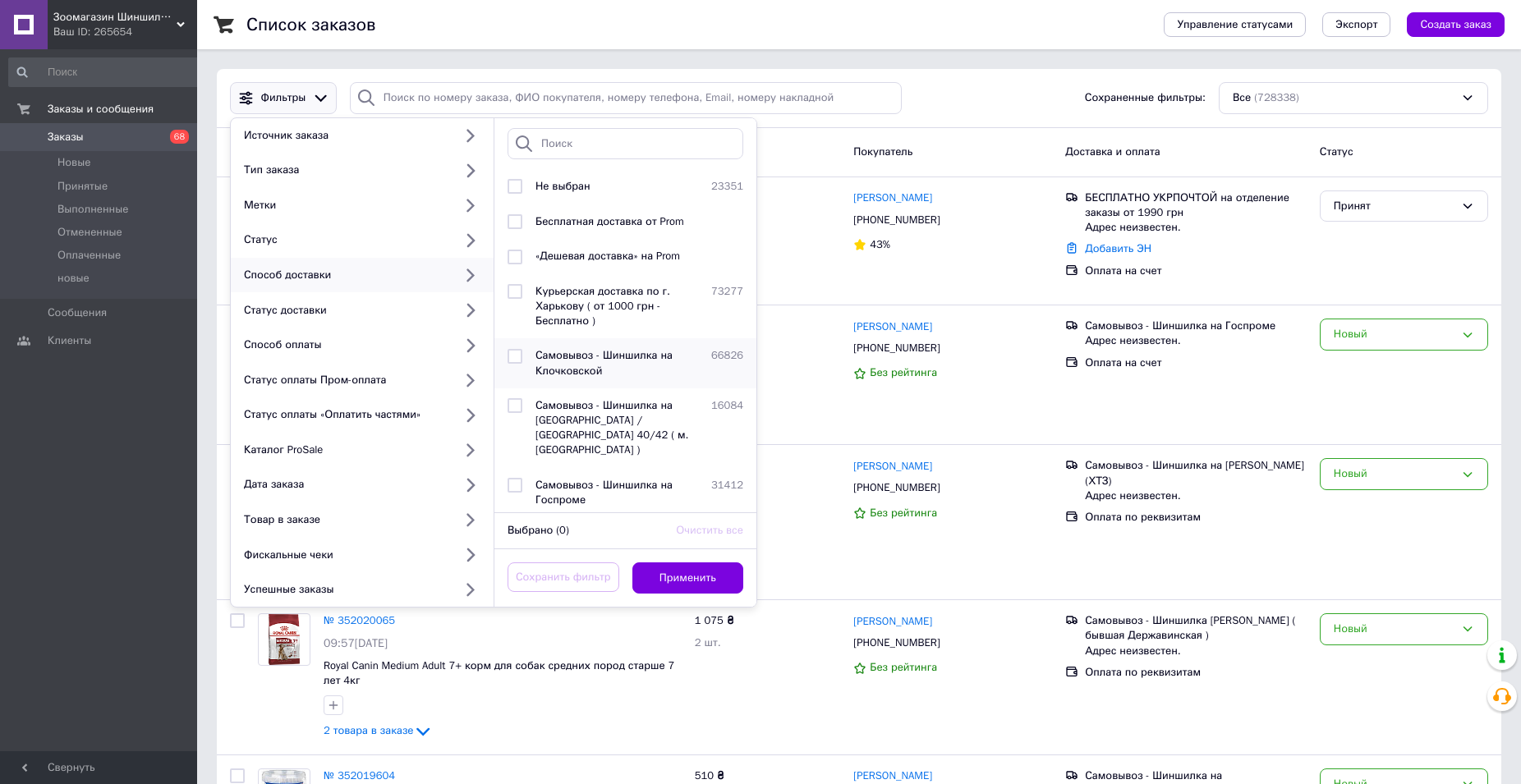 click at bounding box center (515, 363) 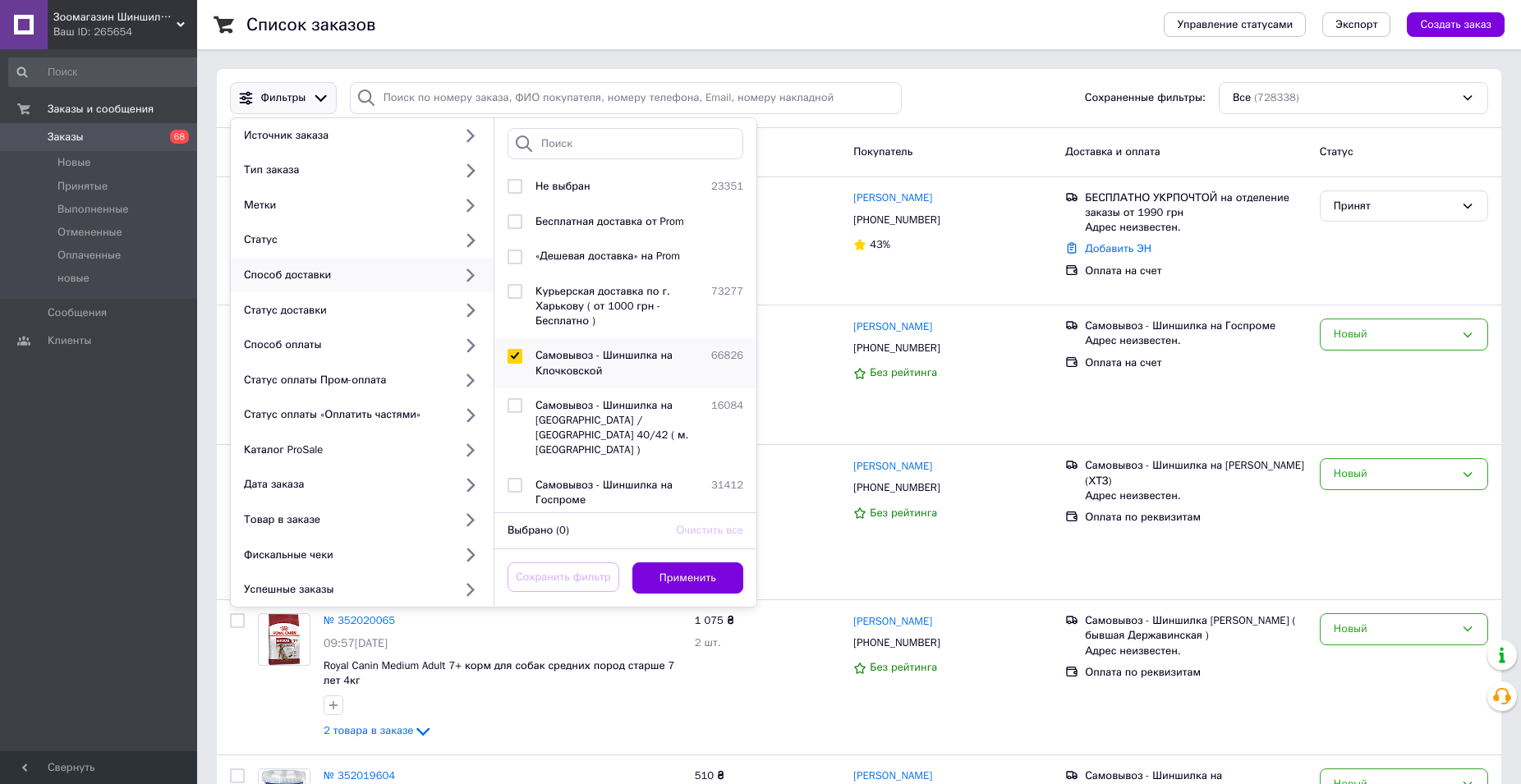 checkbox on "true" 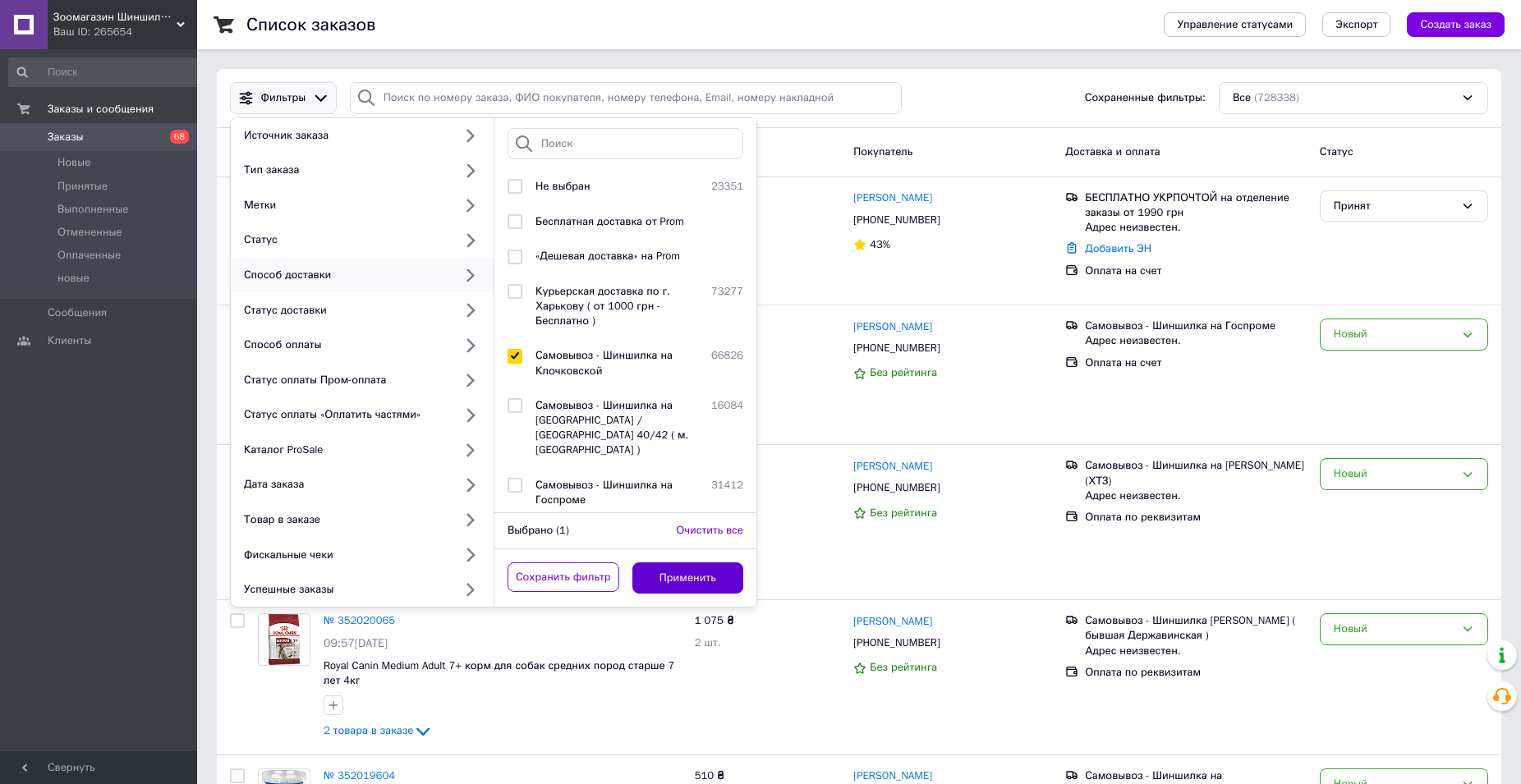 click on "Применить" at bounding box center (688, 578) 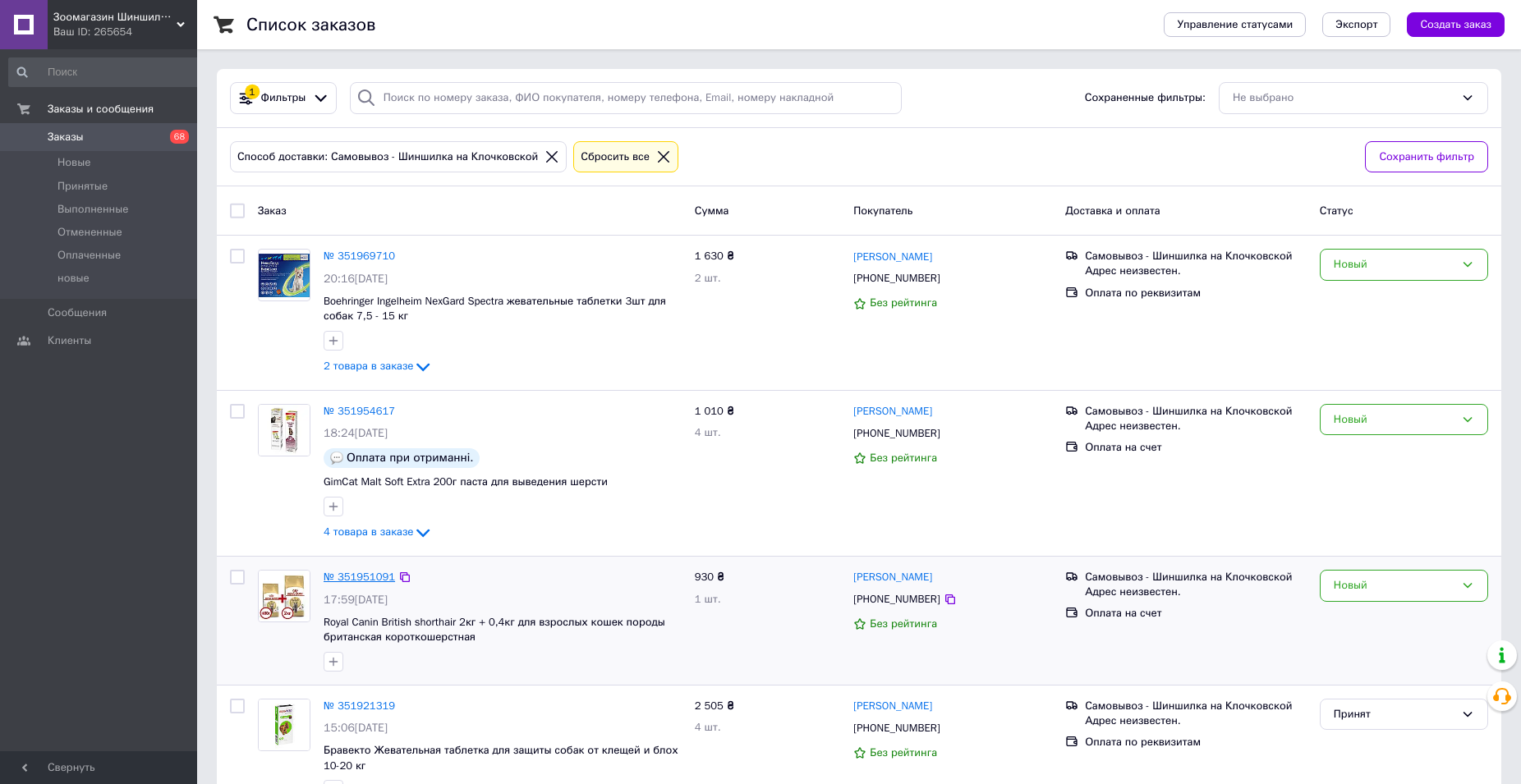 click on "№ 351951091" at bounding box center [359, 576] 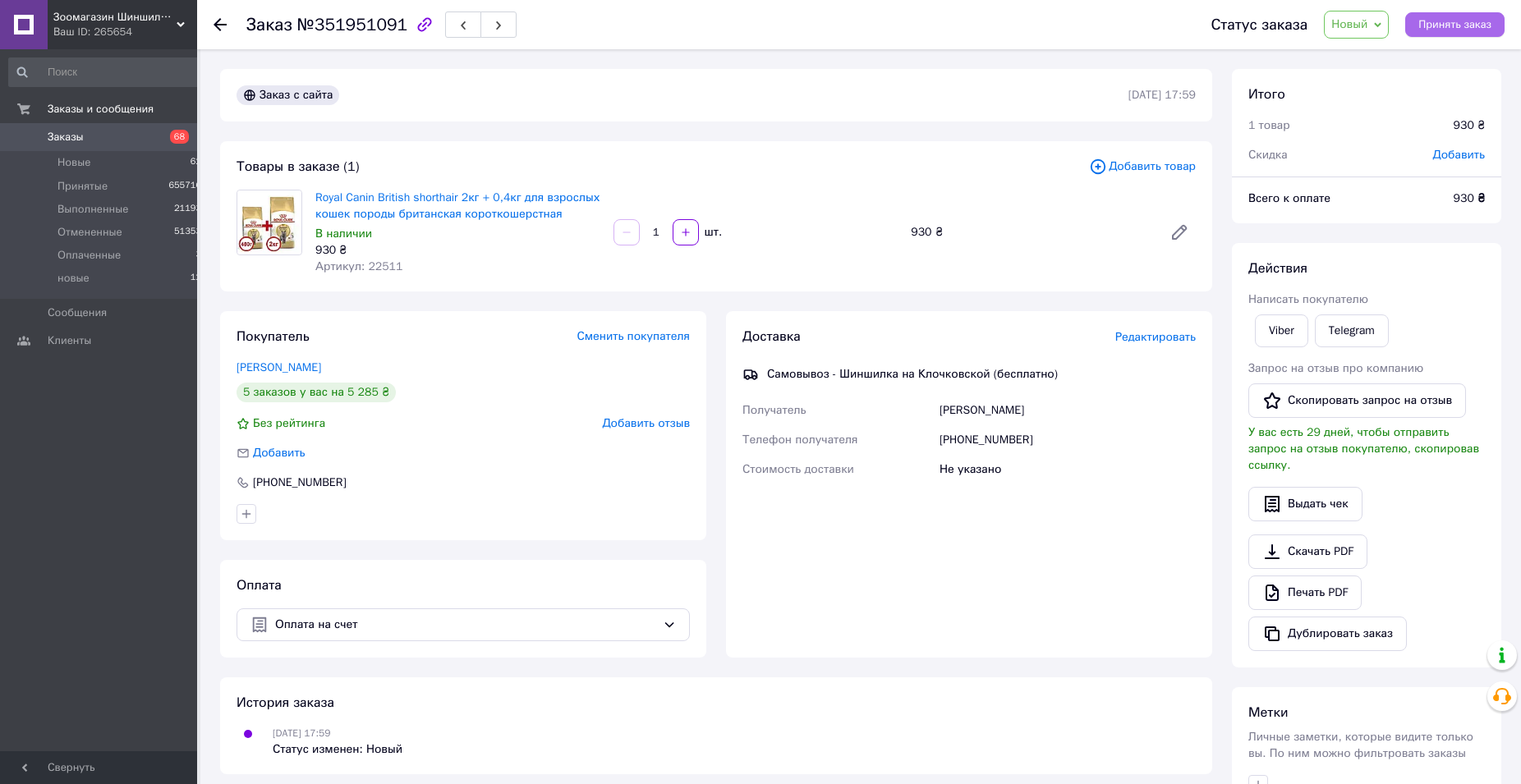 click on "Принять заказ" at bounding box center (1454, 25) 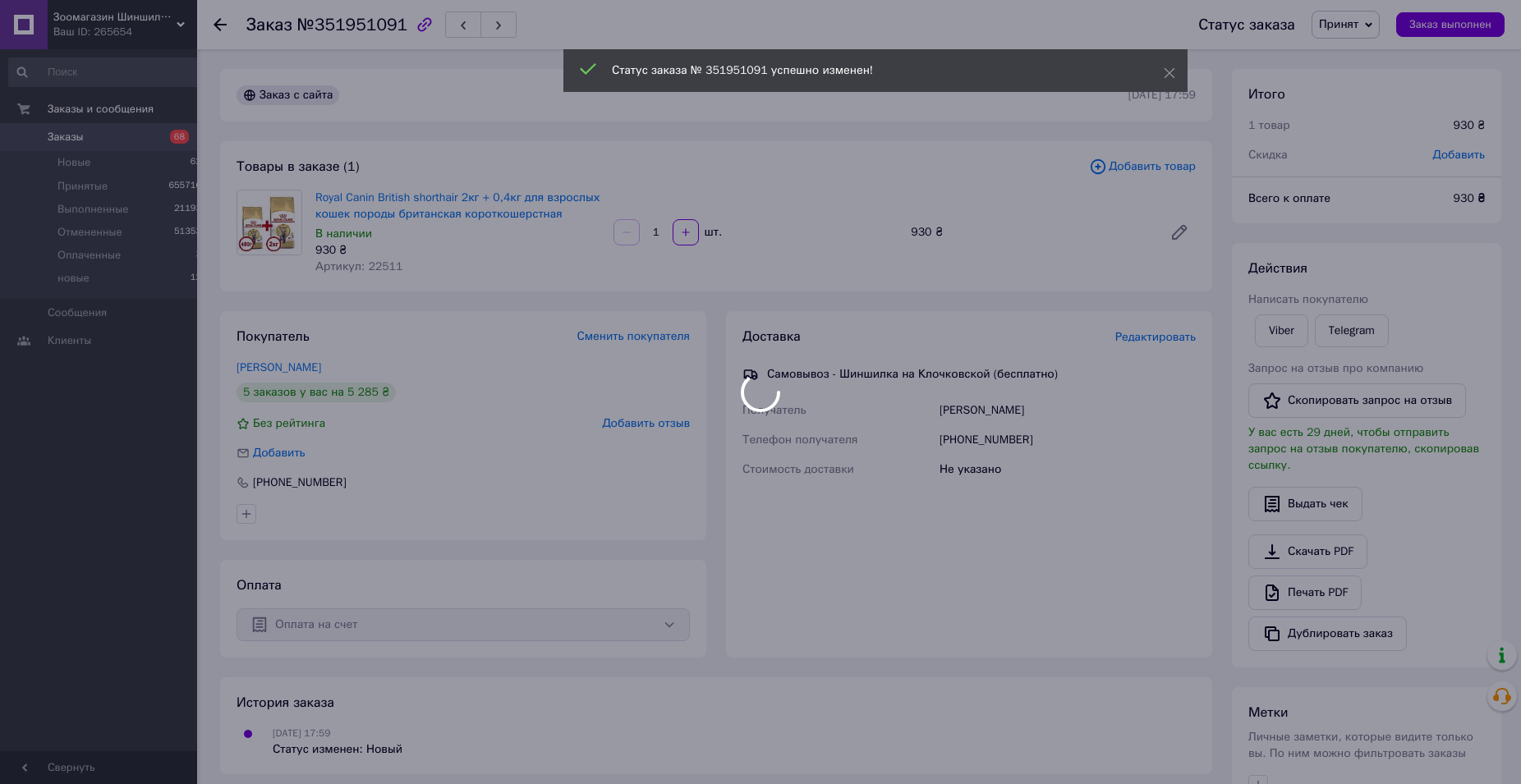 click at bounding box center [760, 392] 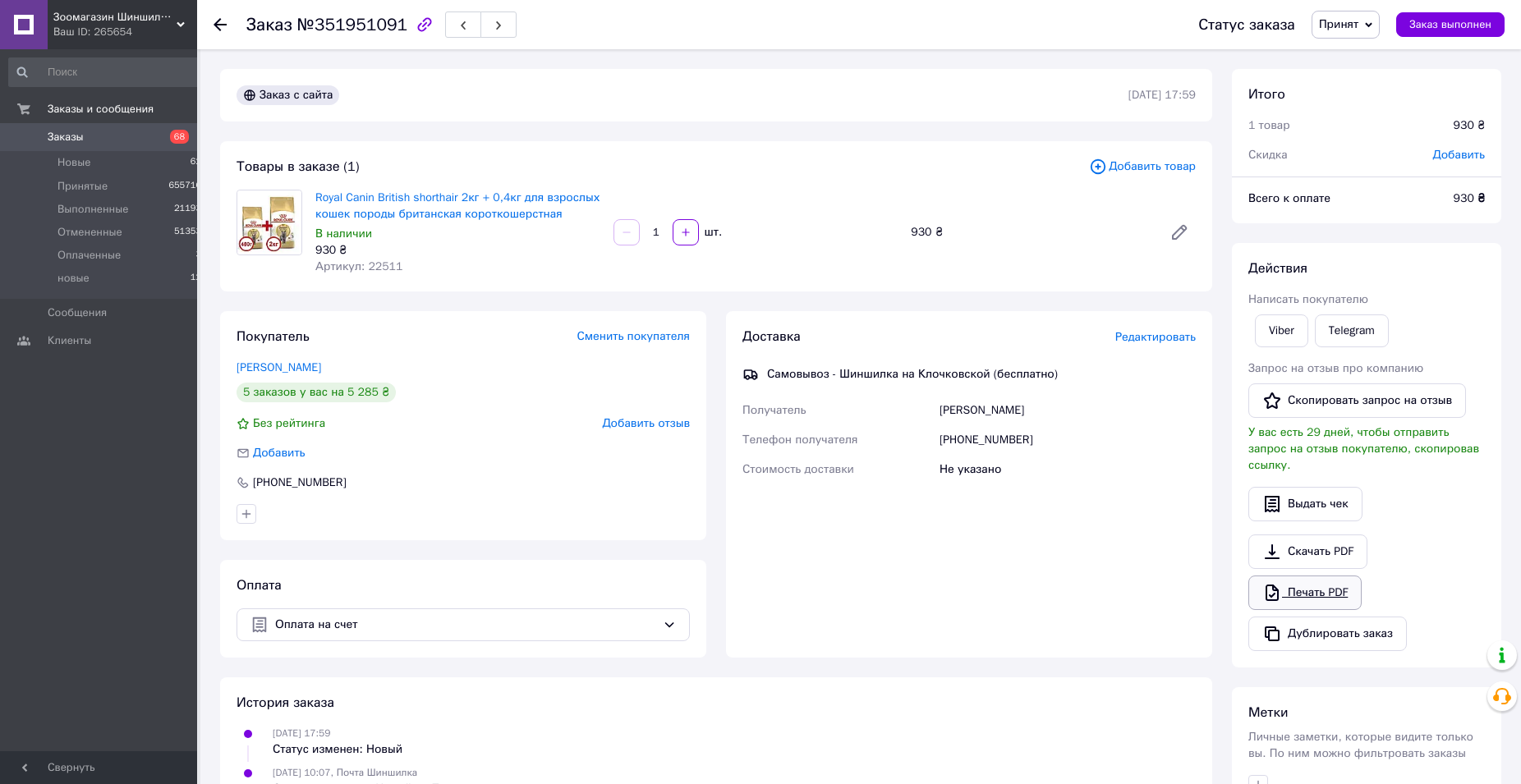 click on "Печать PDF" at bounding box center [1305, 593] 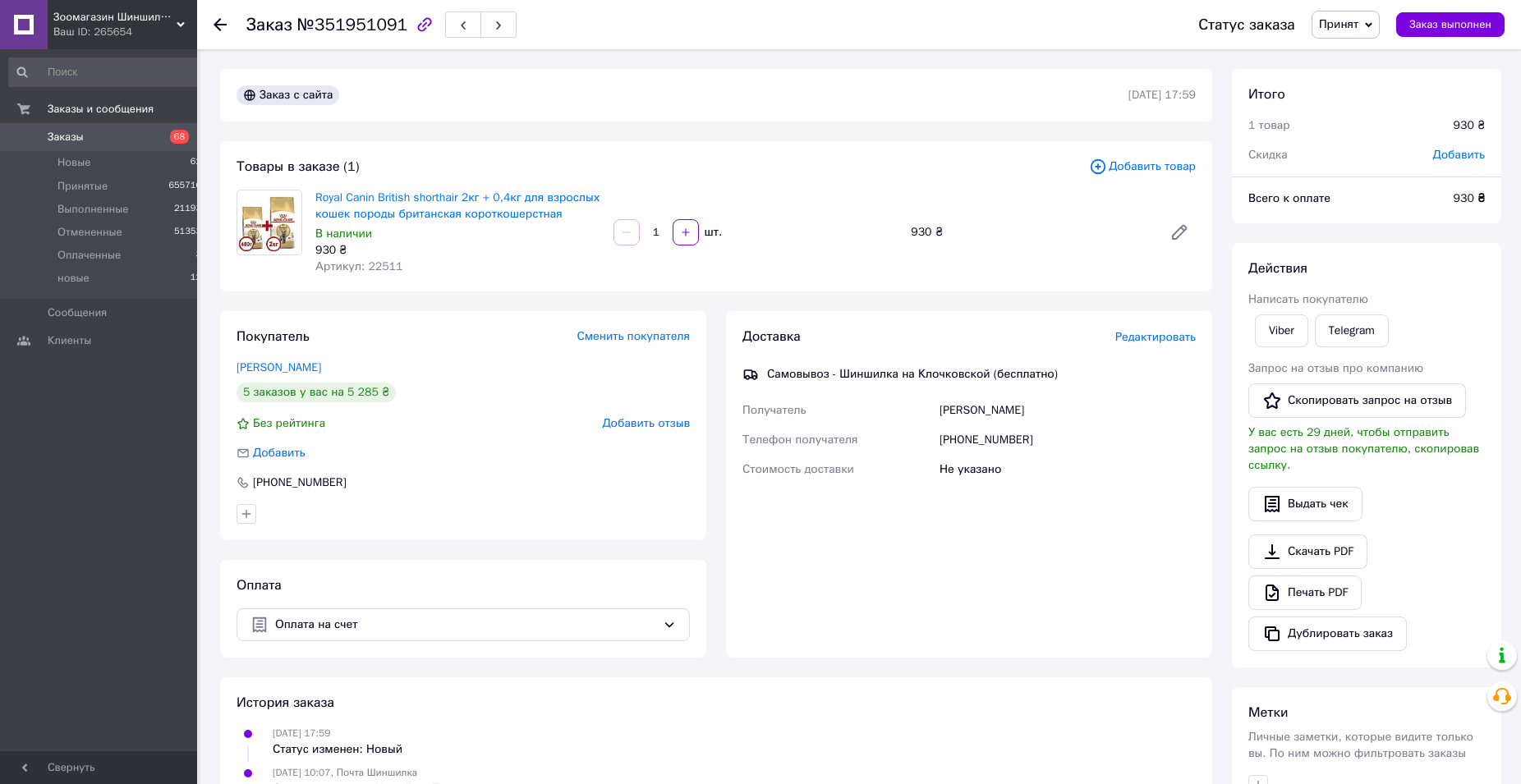 click 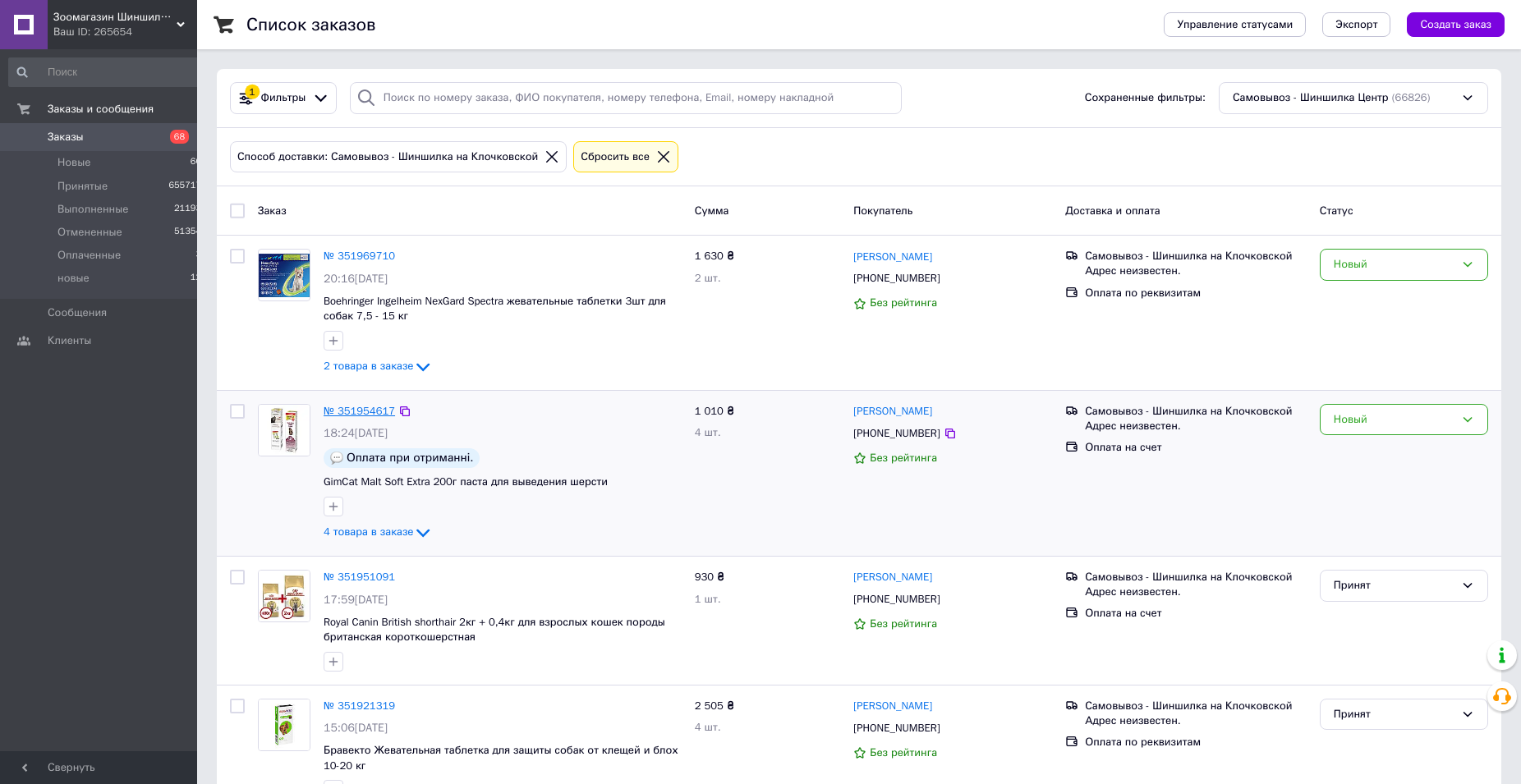 click on "№ 351954617" at bounding box center [359, 410] 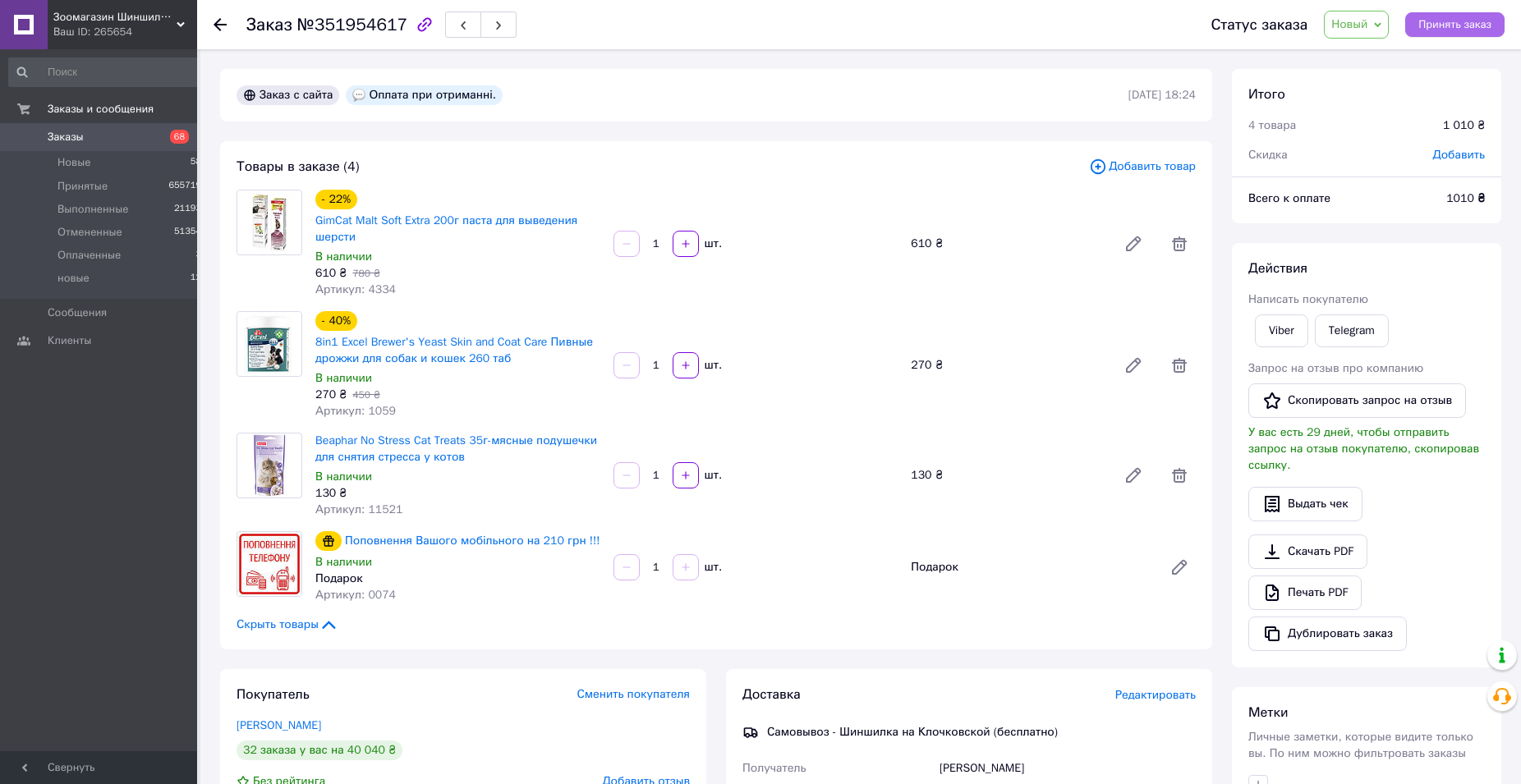 click on "Принять заказ" at bounding box center (1454, 25) 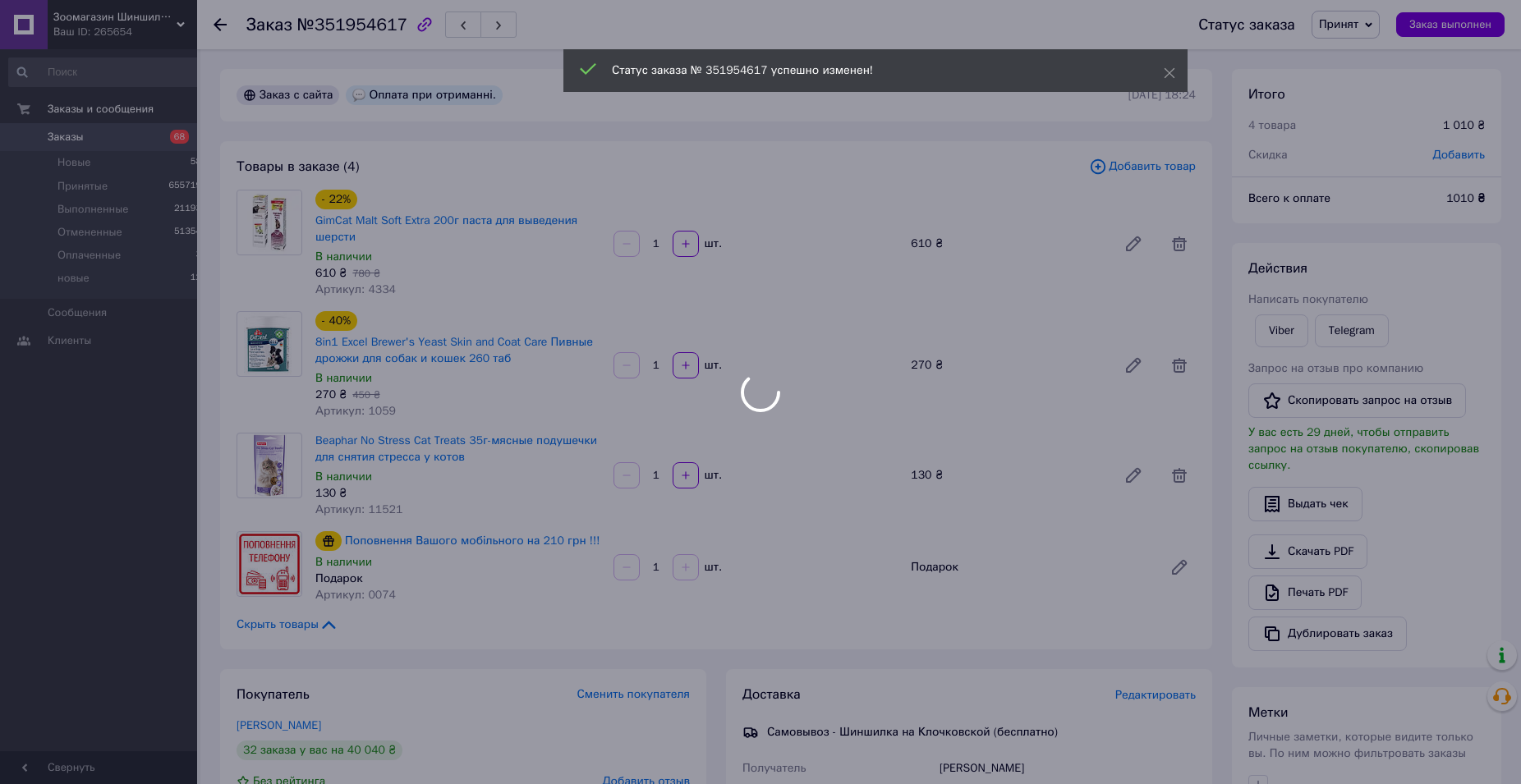 click on "Зоомагазин Шиншилка - Дискаунтер зоотоваров.Корма для кошек и собак. Ветеринарная аптека Ваш ID: 265654 Сайт Зоомагазин Шиншилка - Дискаунтер зо... Кабинет покупателя Проверить состояние системы Страница на портале Справка Выйти Заказы и сообщения Заказы 68 Новые 58 Принятые 655719 Выполненные 21193 Отмененные 51354 Оплаченные 3 новые 12 Сообщения 0 Клиенты Свернуть
Заказ №351954617 Статус заказа Принят Выполнен Отменен Оплаченный новые Заказ выполнен Заказ с сайта Оплата при отриманні.  09.07.2025 | 18:24 Добавить товар 1" at bounding box center (760, 575) 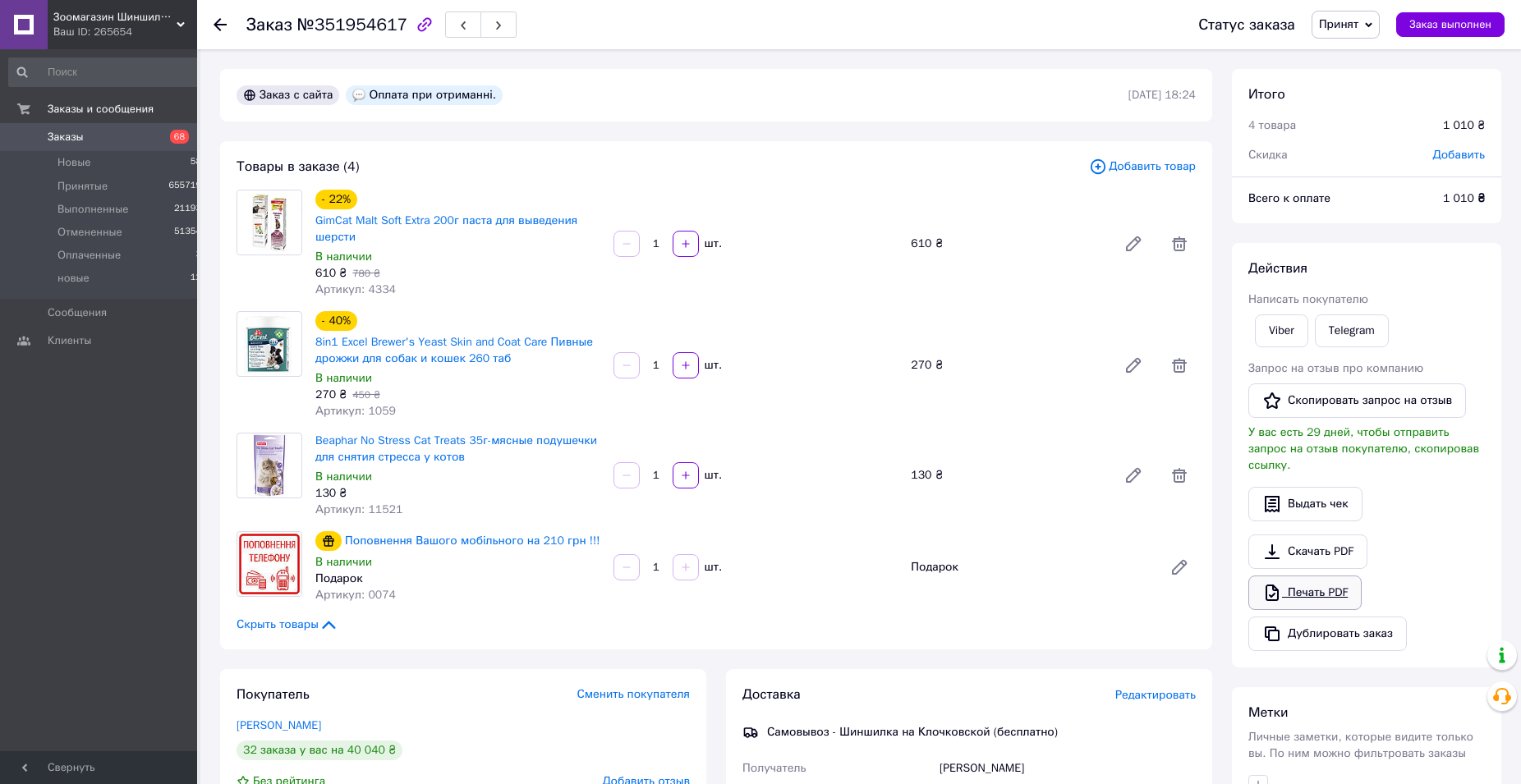 click on "Печать PDF" at bounding box center [1305, 593] 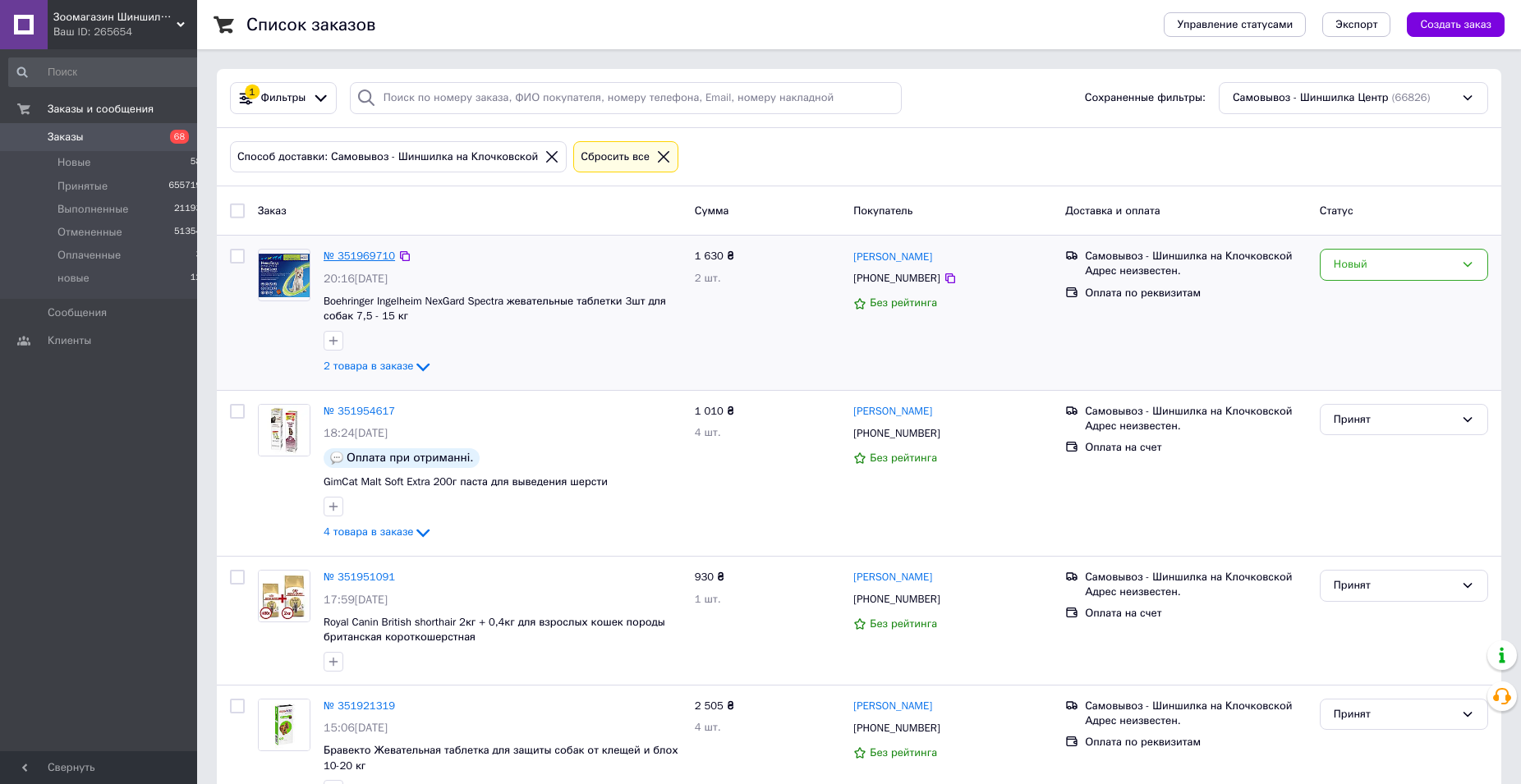 click on "№ 351969710" at bounding box center (359, 255) 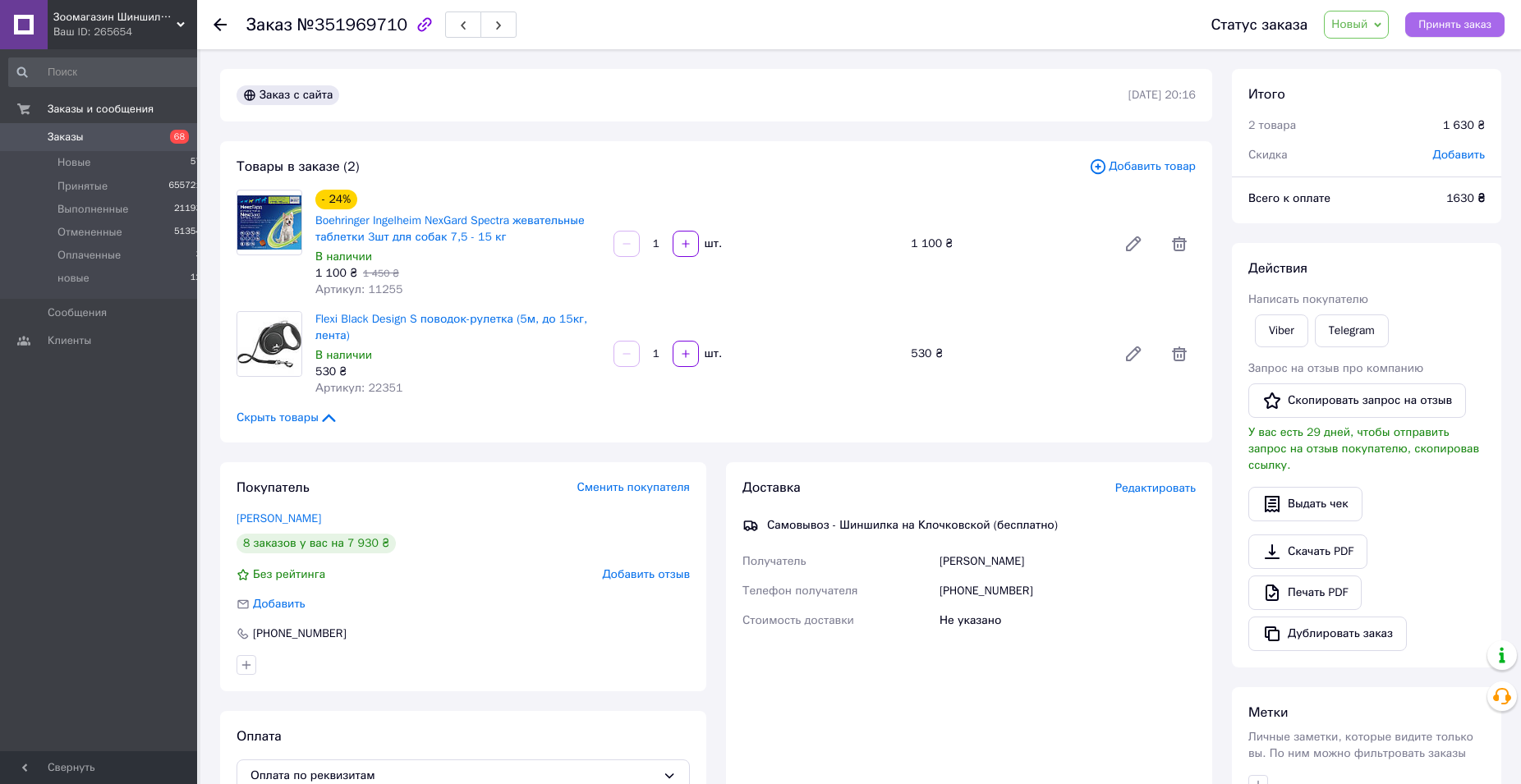 click on "Принять заказ" at bounding box center [1454, 25] 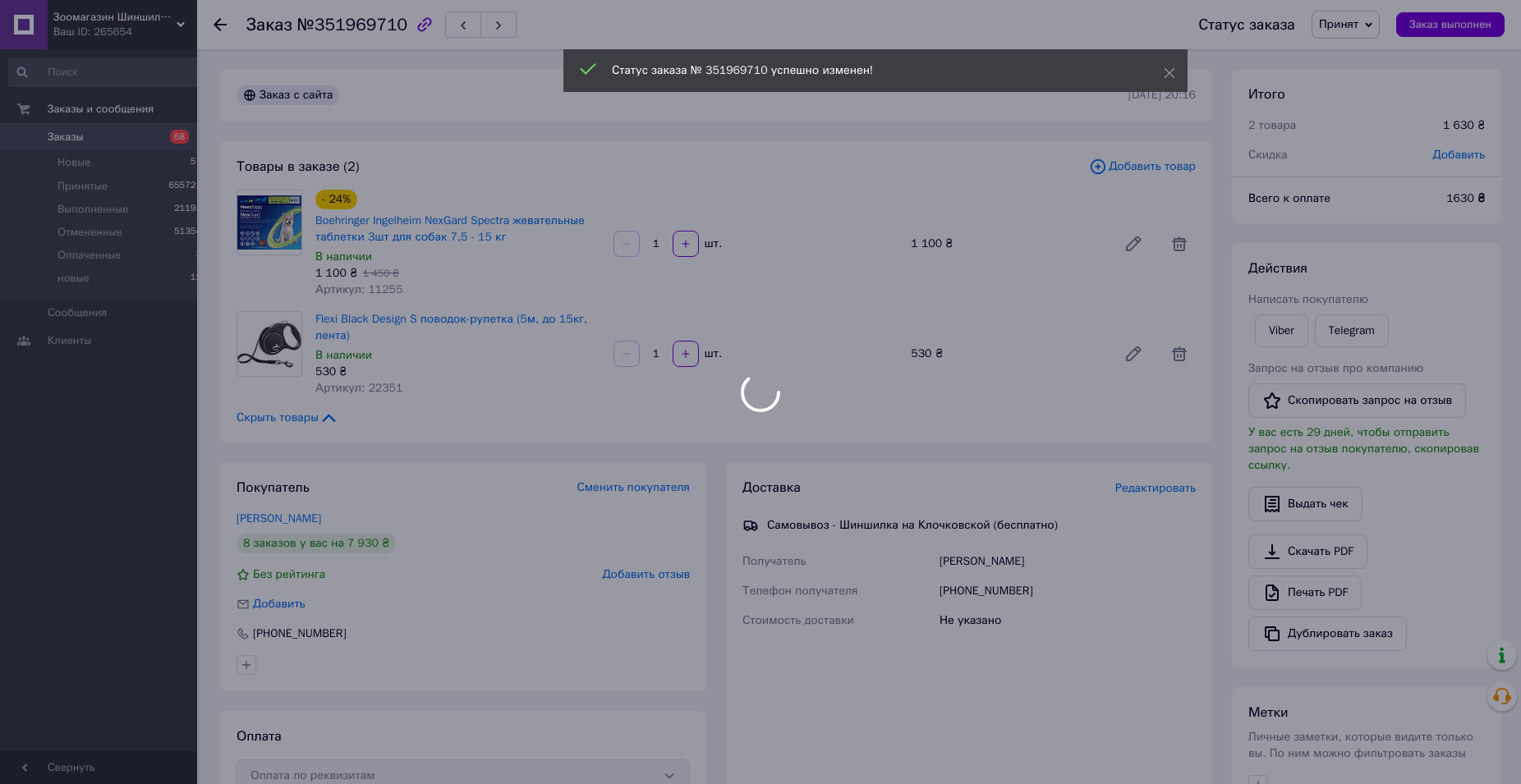 click at bounding box center (760, 392) 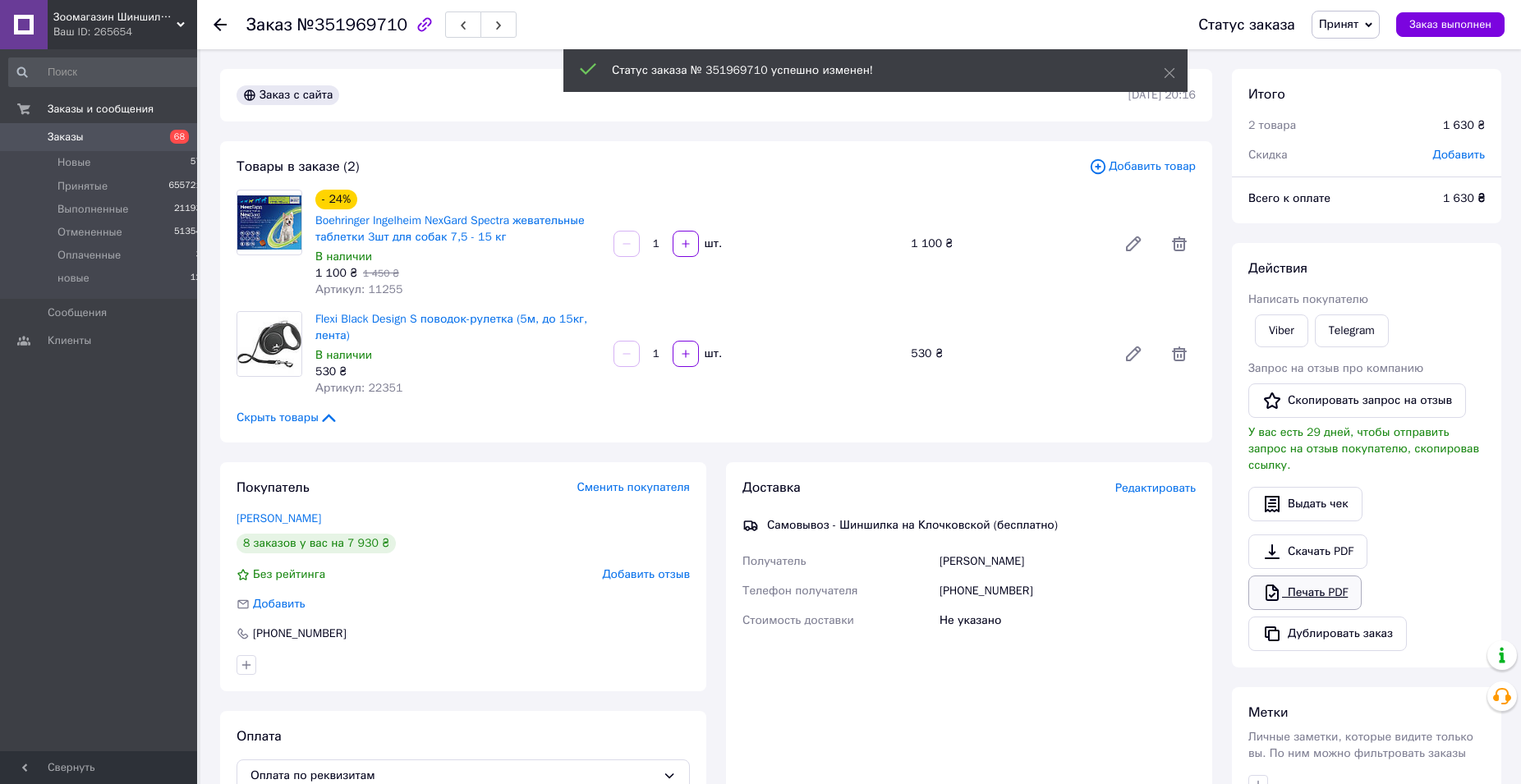 click on "Печать PDF" at bounding box center [1305, 593] 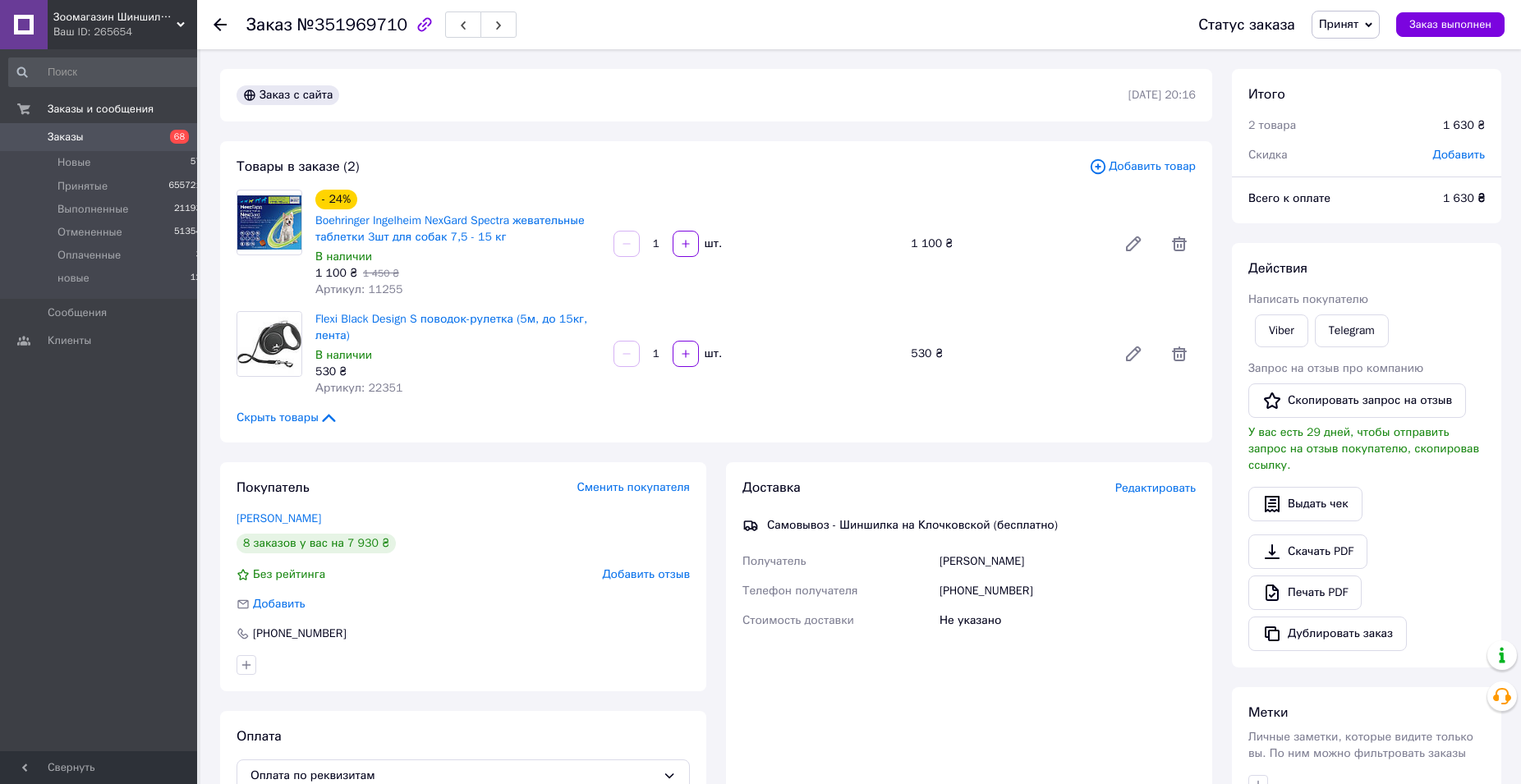 click 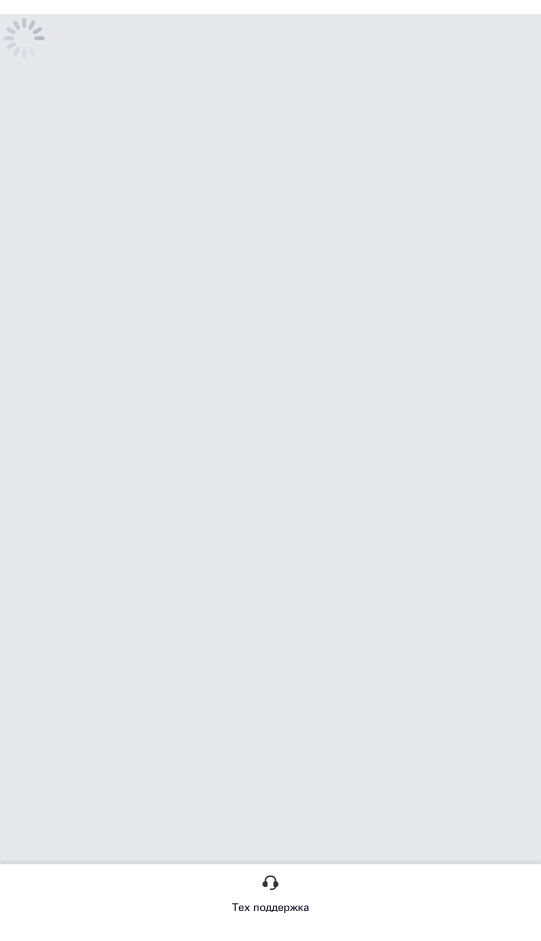 scroll, scrollTop: 0, scrollLeft: 0, axis: both 